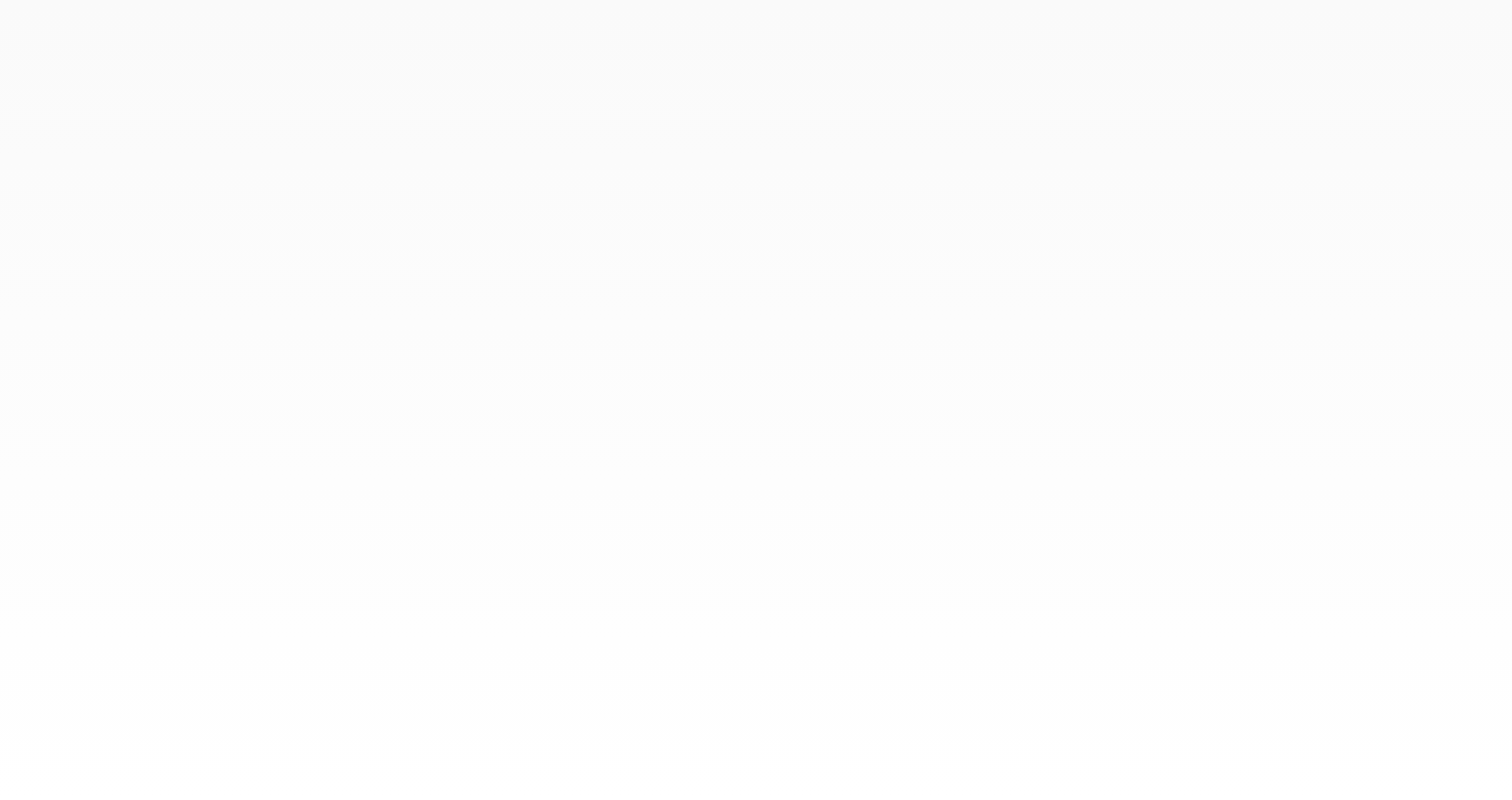 scroll, scrollTop: 0, scrollLeft: 0, axis: both 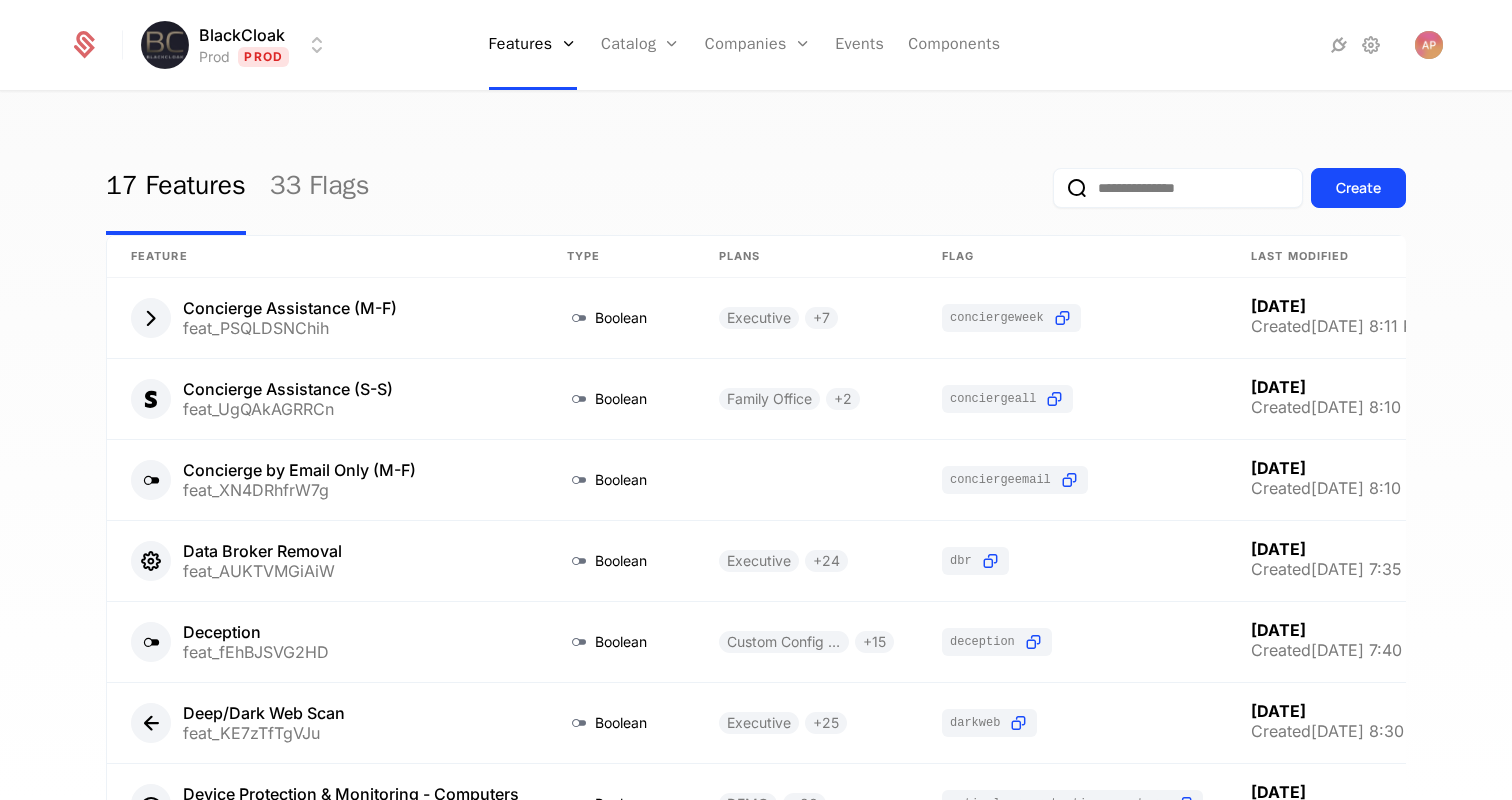 click on "BlackCloak Prod Prod Features Features Flags Catalog Plans Add Ons Configuration Companies Companies Users Events Components 17 Features 33 Flags Create Feature Type Plans Flag Last Modified Concierge Assistance (M-F) feat_PSQLDSNChih Boolean Executive + 7 conciergeweek [DATE] Created  [DATE] 8:11 PM Concierge Assistance (S-S) feat_UgQAkAGRRCn Boolean Family Office + 2 conciergeall [DATE] Created  [DATE] 8:10 PM Concierge by Email Only (M-F) feat_XN4DRhfrW7g Boolean conciergeemail [DATE] Created  [DATE] 8:10 PM Data Broker Removal feat_AUKTVMGiAiW Boolean Executive + 24 dbr [DATE] Created  [DATE] 7:35 AM Deception feat_fEhBJSVG2HD Boolean Custom Config - [HNWI - Elite (Premium), Principal (02-2021), EXEC - Elite (Premium)] - Elite/Principal + 15 deception [DATE] Created  [DATE] 7:40 AM Deep/Dark Web Scan feat_KE7zTfTgVJu Boolean Executive + 25 darkweb [DATE] Created  [DATE] 8:30 AM Device Protection & Monitoring - Computers feat_BaqvgqjP8LT +" at bounding box center [756, 400] 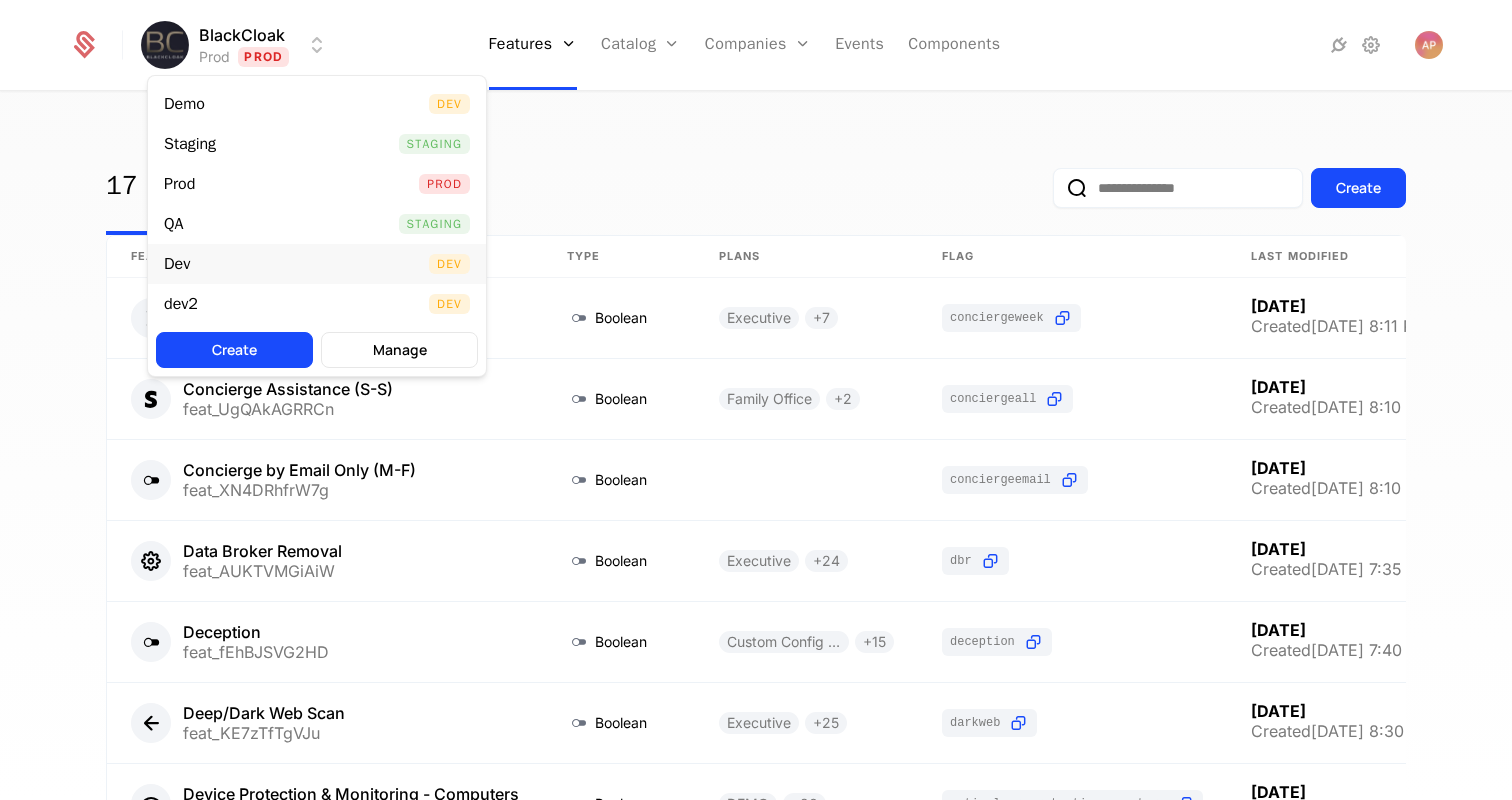click on "[PERSON_NAME]" at bounding box center [317, 264] 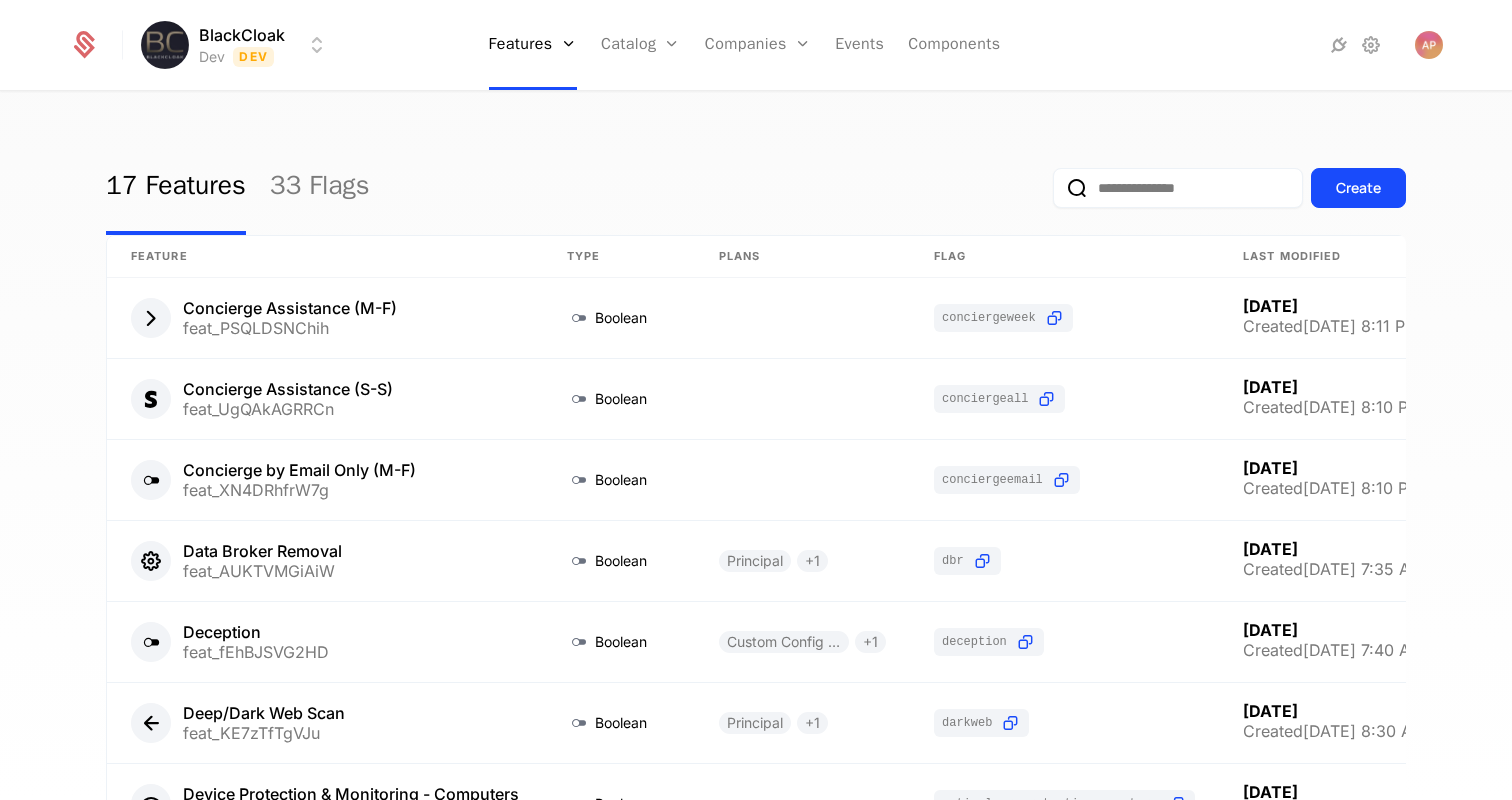 click at bounding box center [1178, 188] 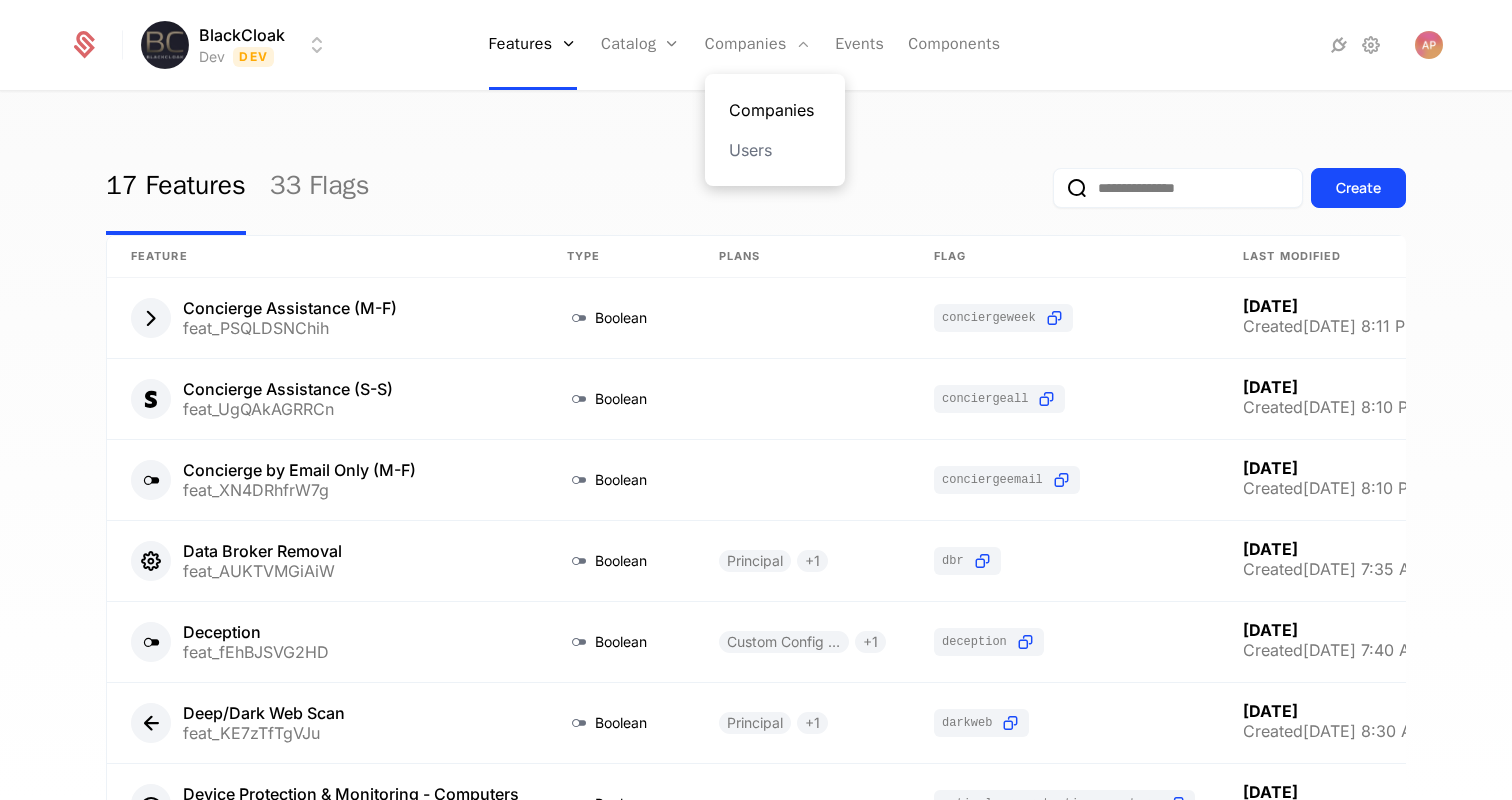 click on "Companies" at bounding box center [775, 110] 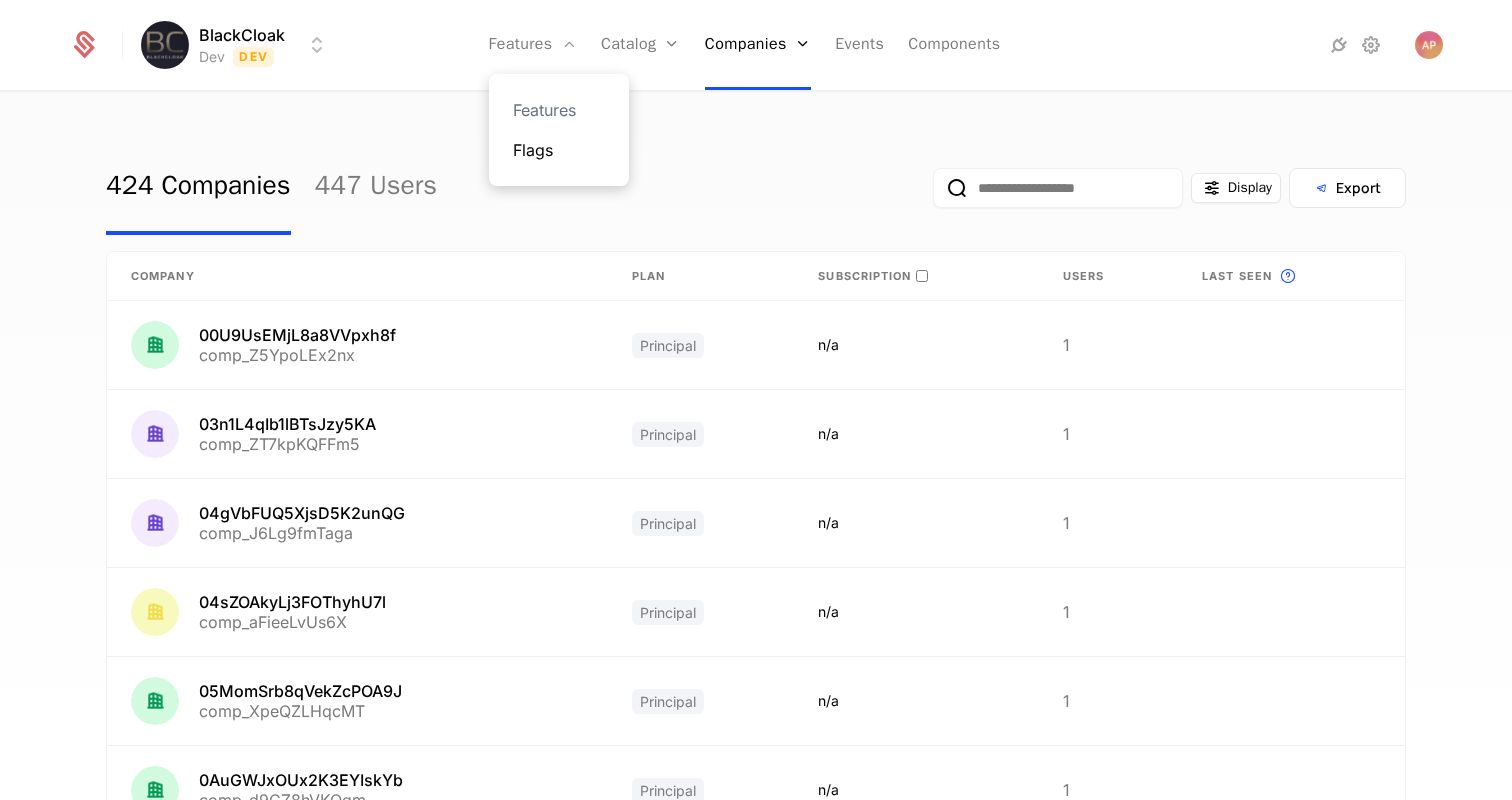 click on "Flags" at bounding box center [559, 150] 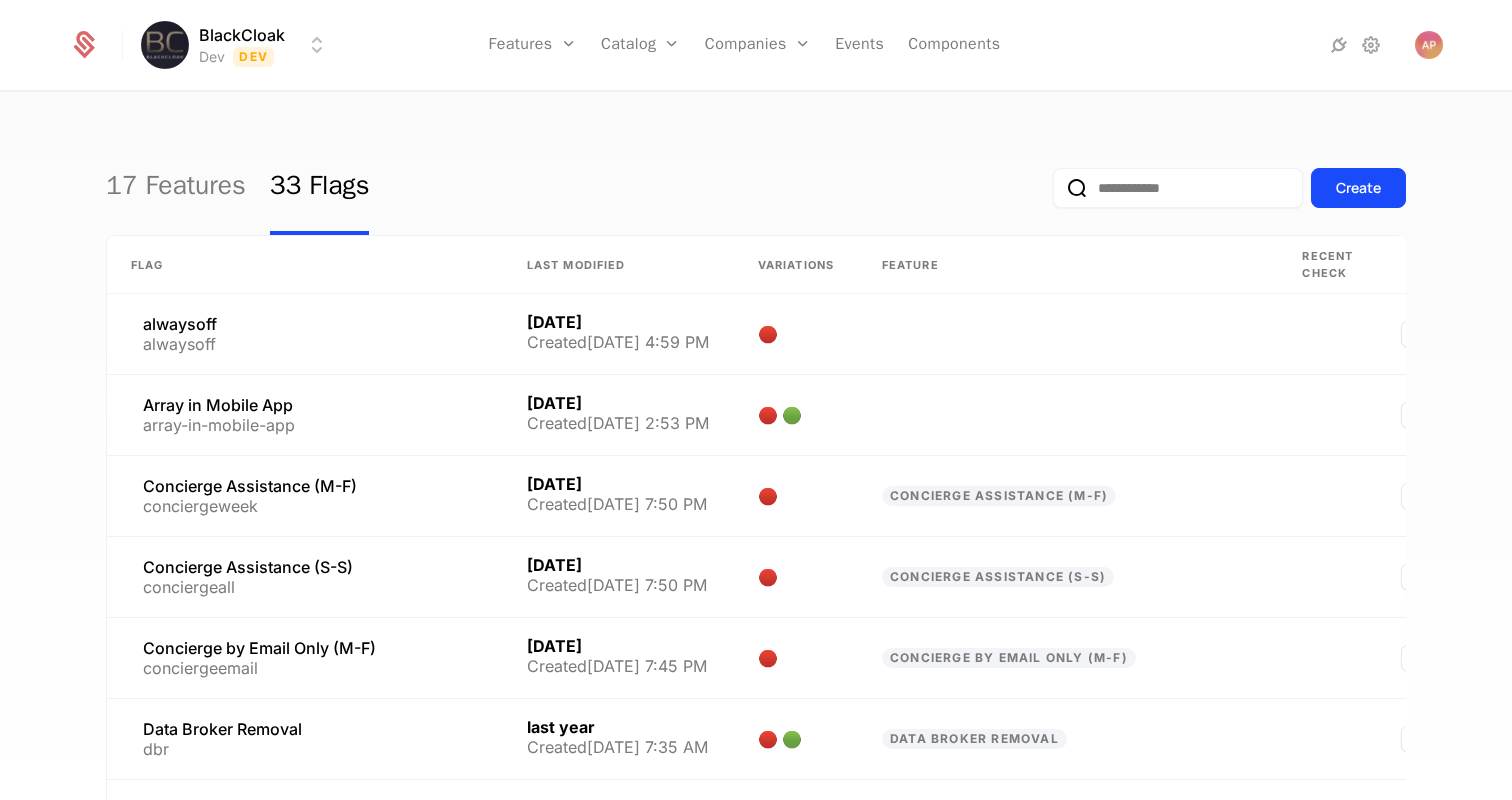 scroll, scrollTop: 471, scrollLeft: 0, axis: vertical 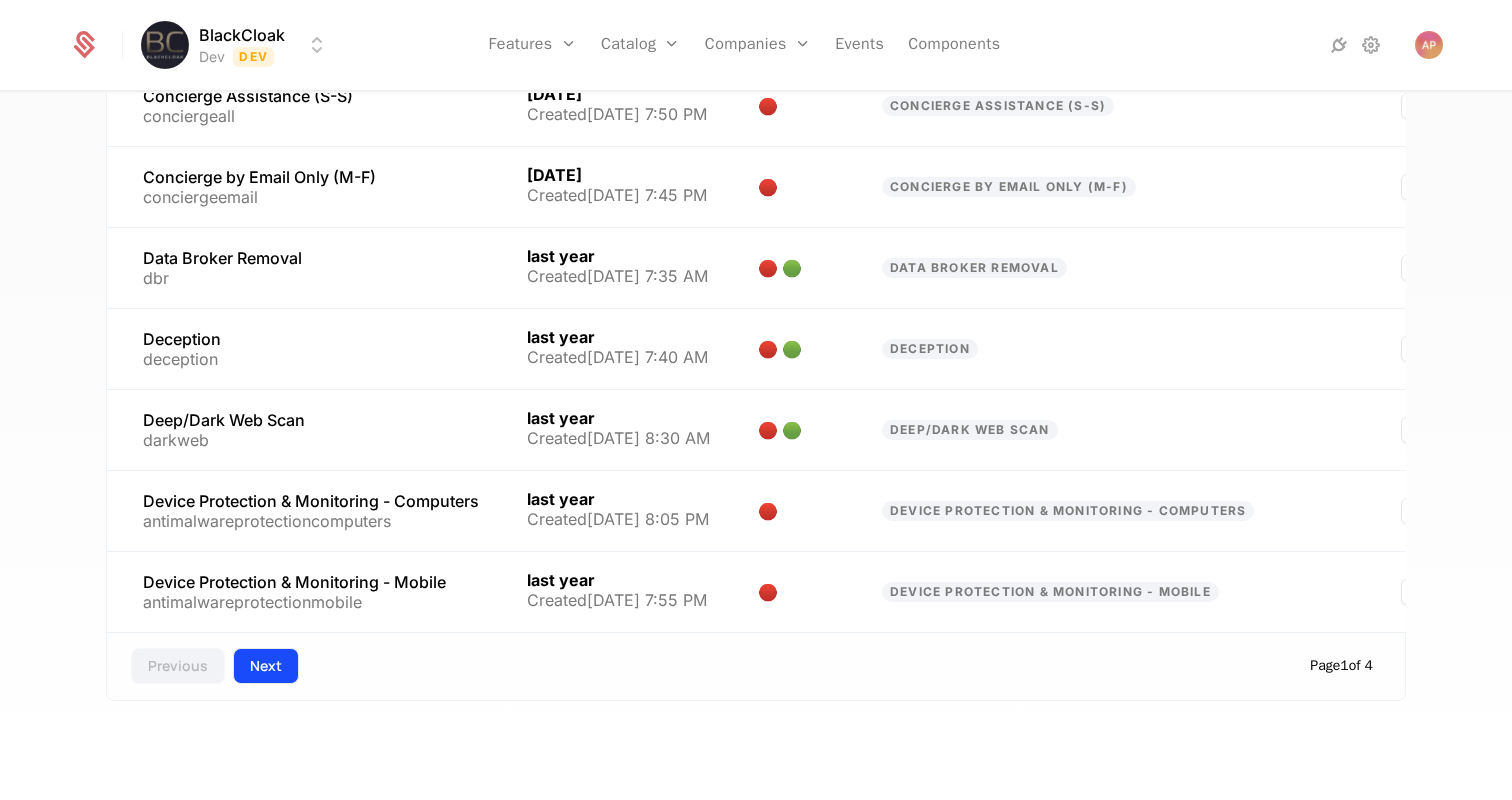 click on "Next" at bounding box center (266, 666) 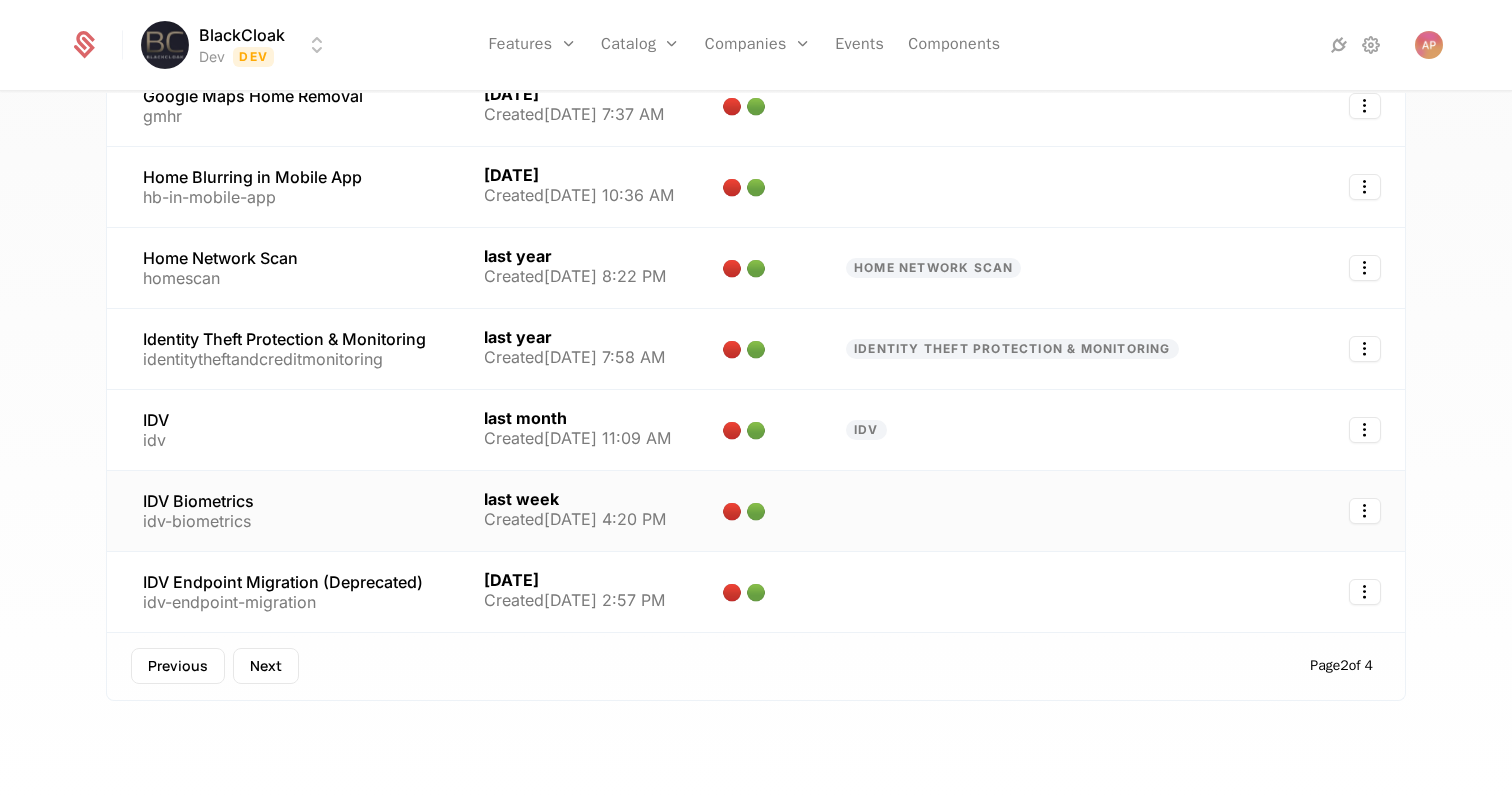 click on "IDV Biometrics idv-biometrics" at bounding box center [283, 511] 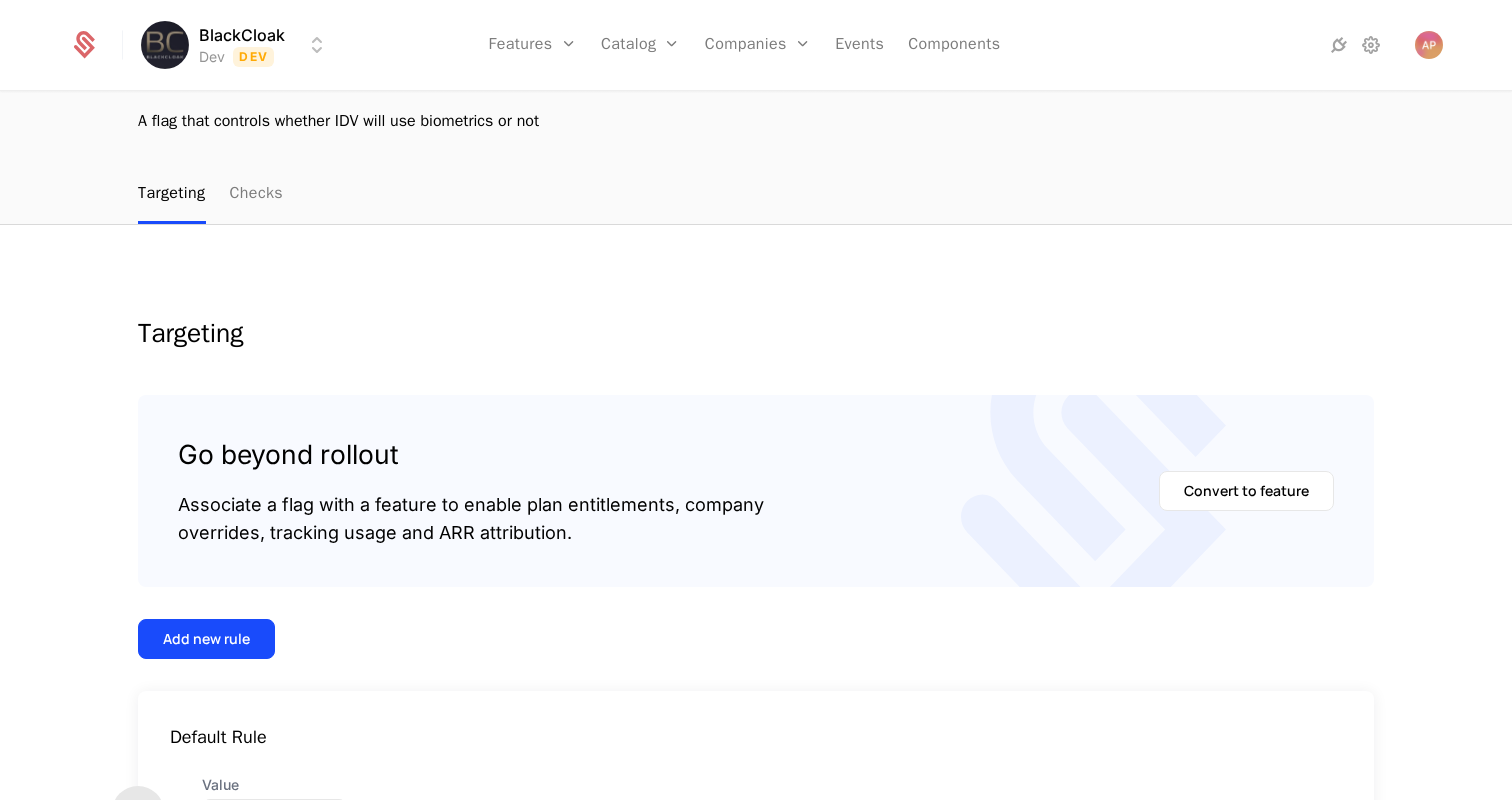 scroll, scrollTop: 0, scrollLeft: 0, axis: both 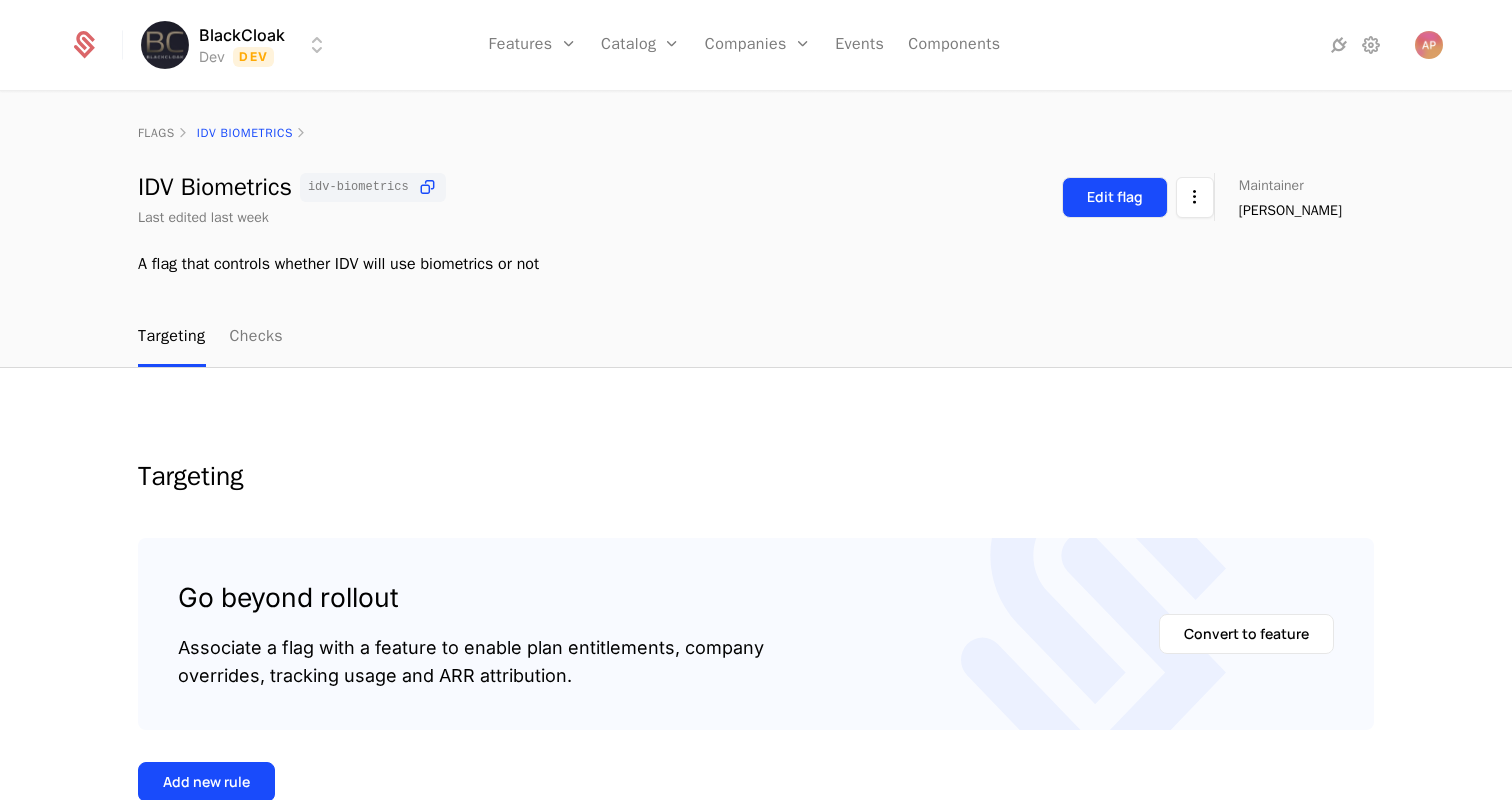 click on "Edit flag" at bounding box center [1115, 197] 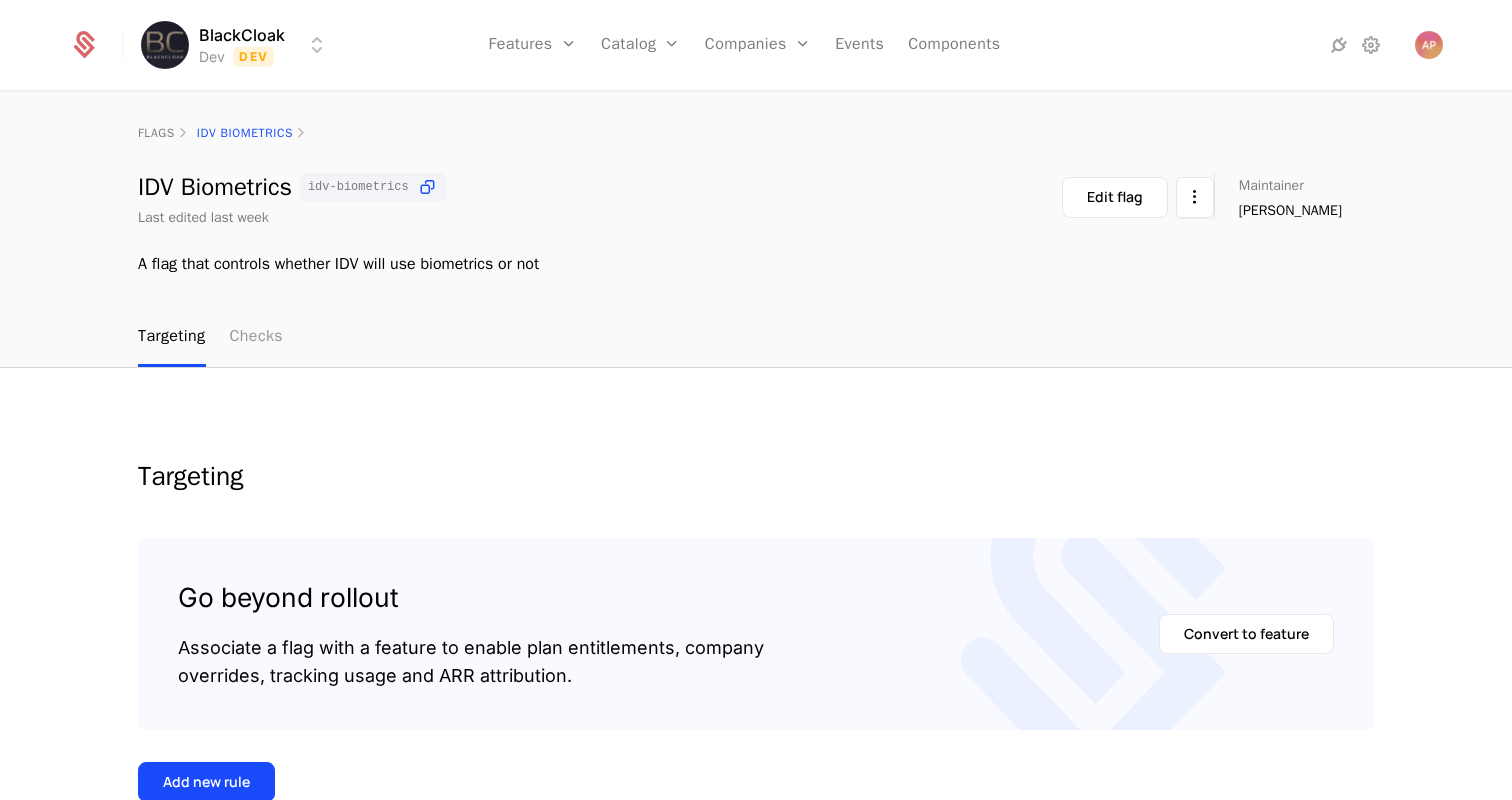click on "Checks" at bounding box center [257, 337] 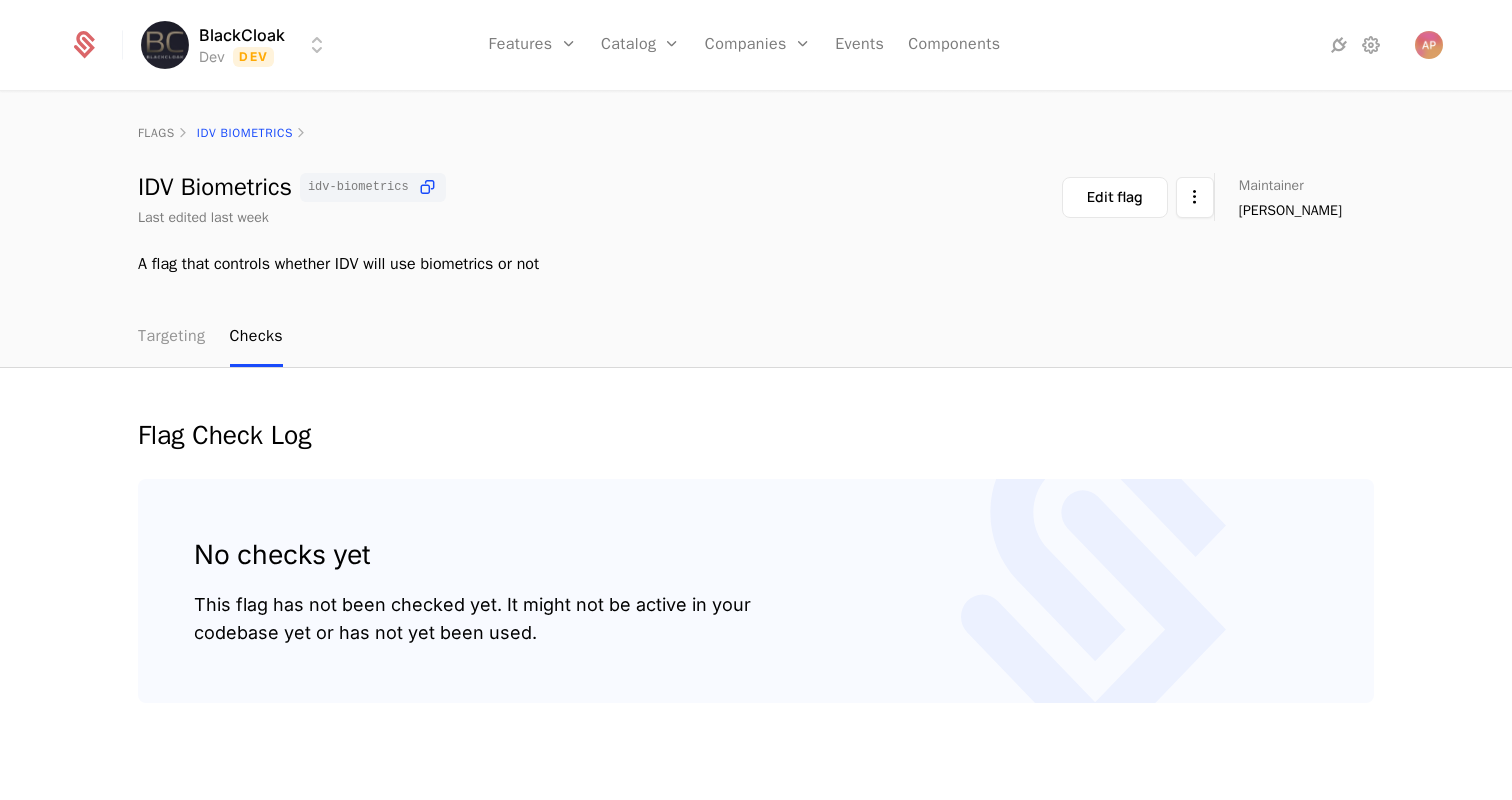 click on "Targeting" at bounding box center (172, 337) 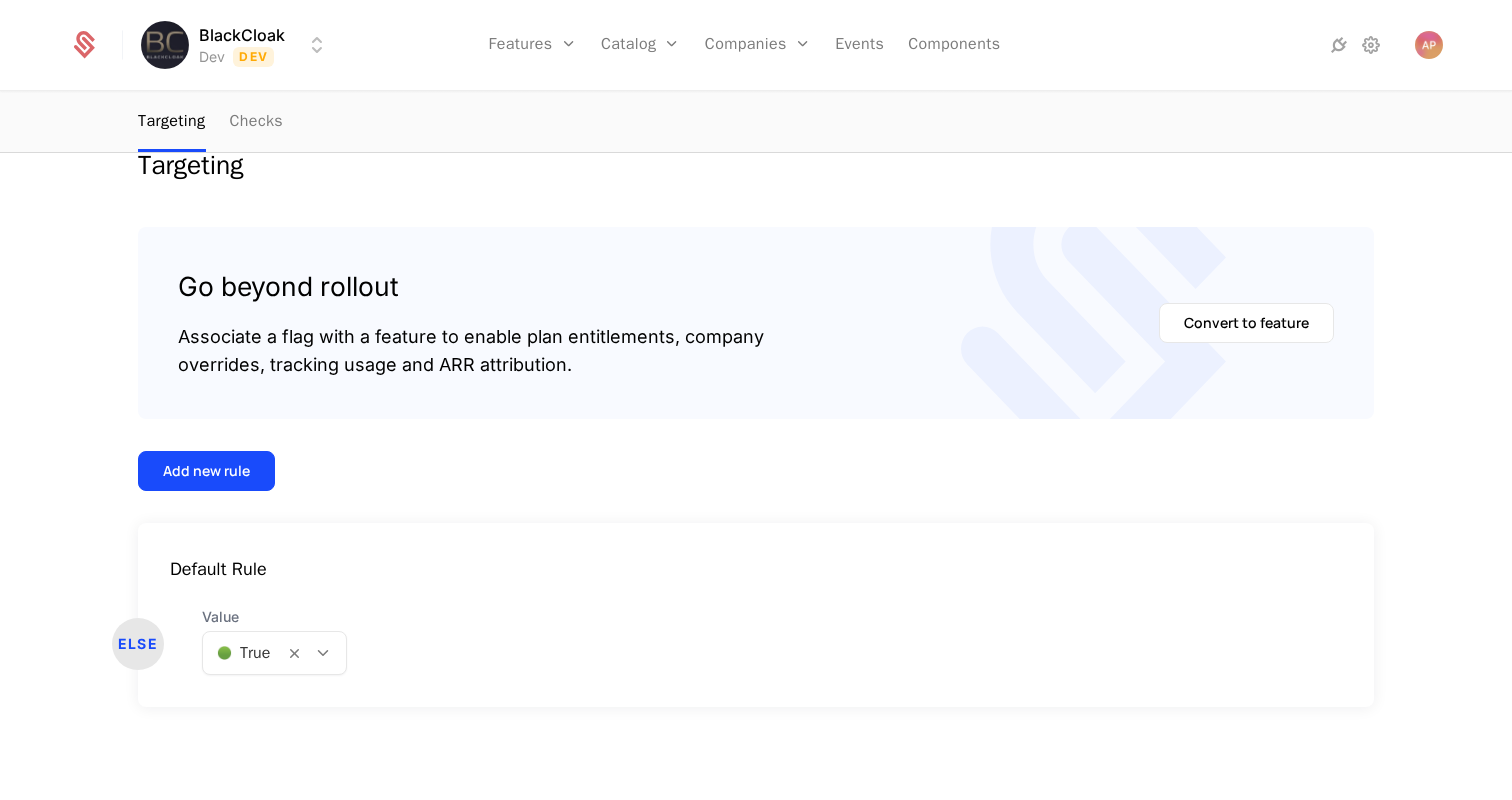 scroll, scrollTop: 269, scrollLeft: 0, axis: vertical 